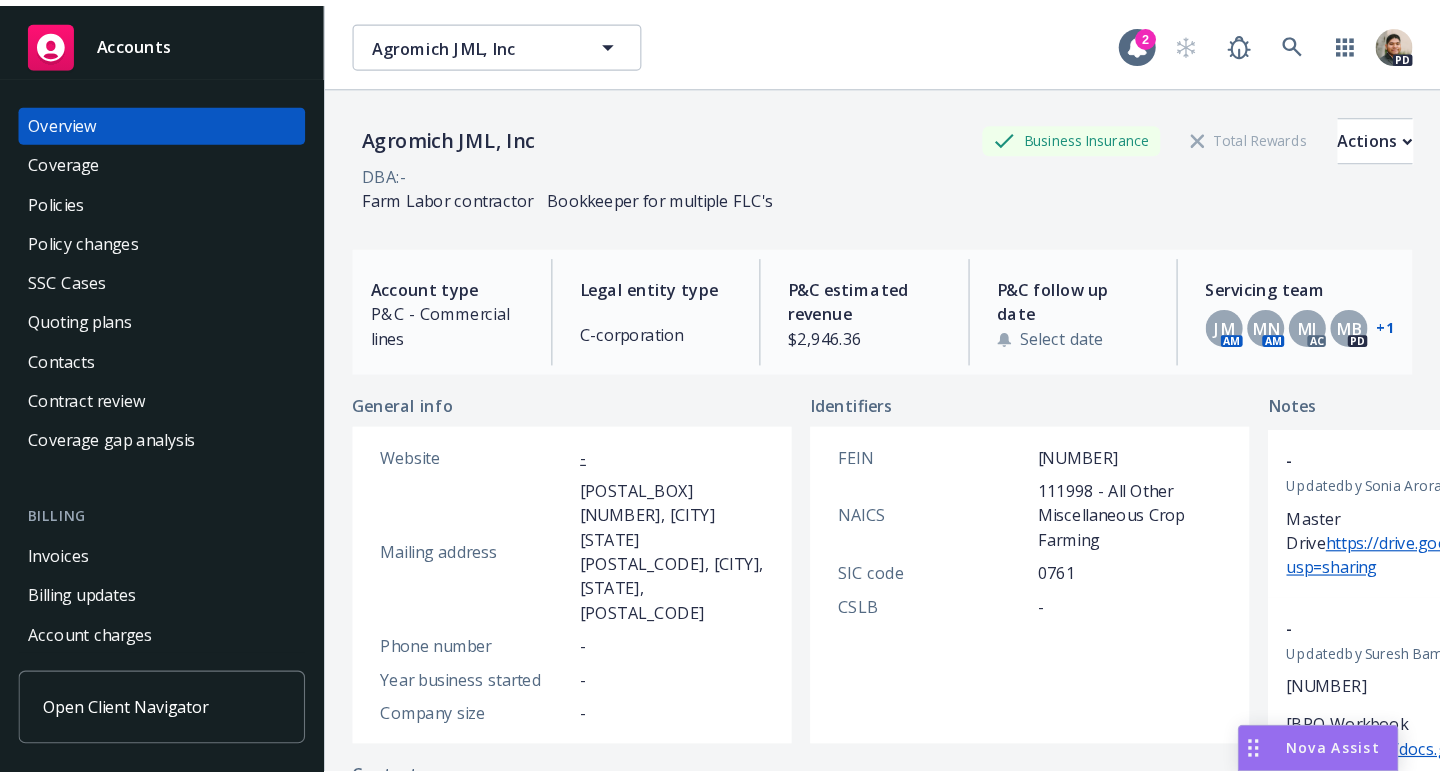scroll, scrollTop: 0, scrollLeft: 0, axis: both 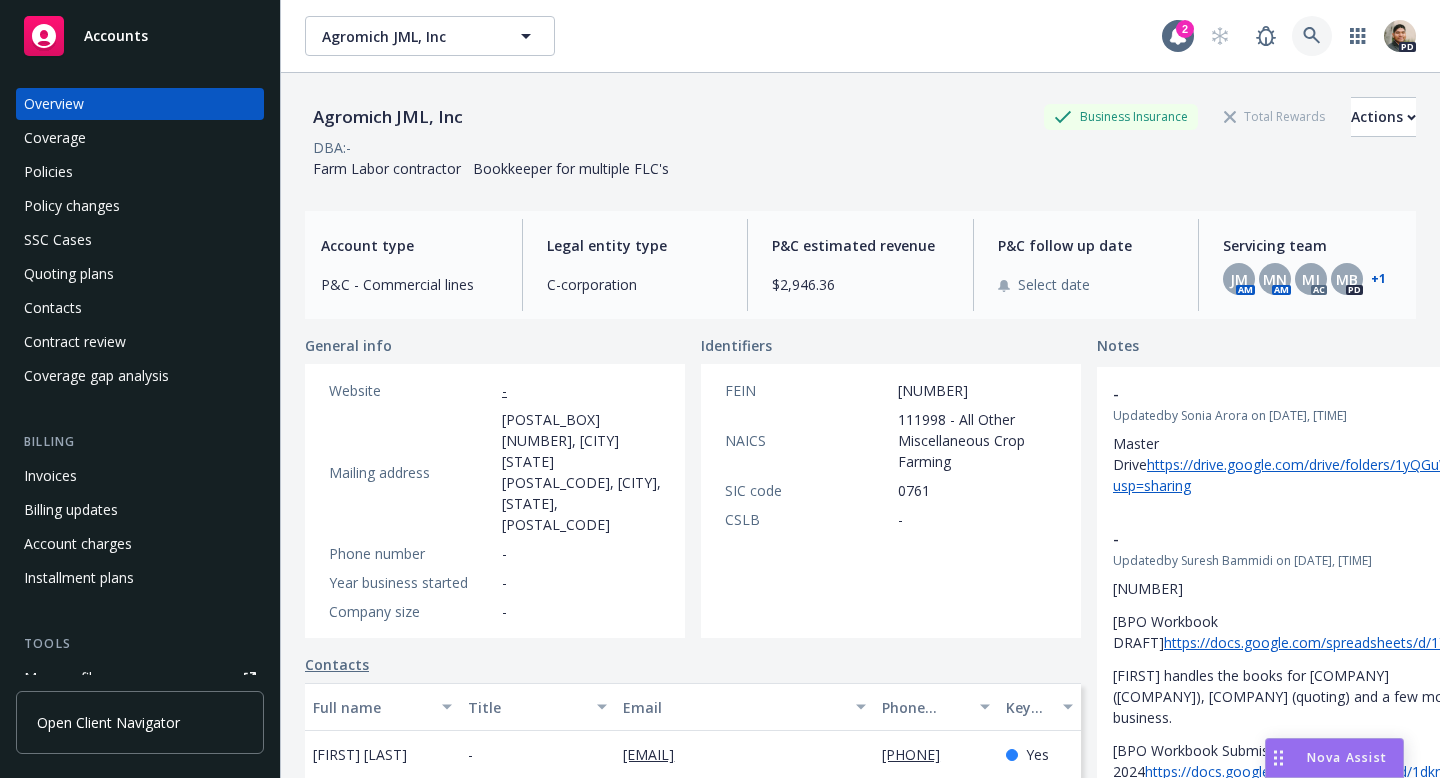 click at bounding box center [1312, 36] 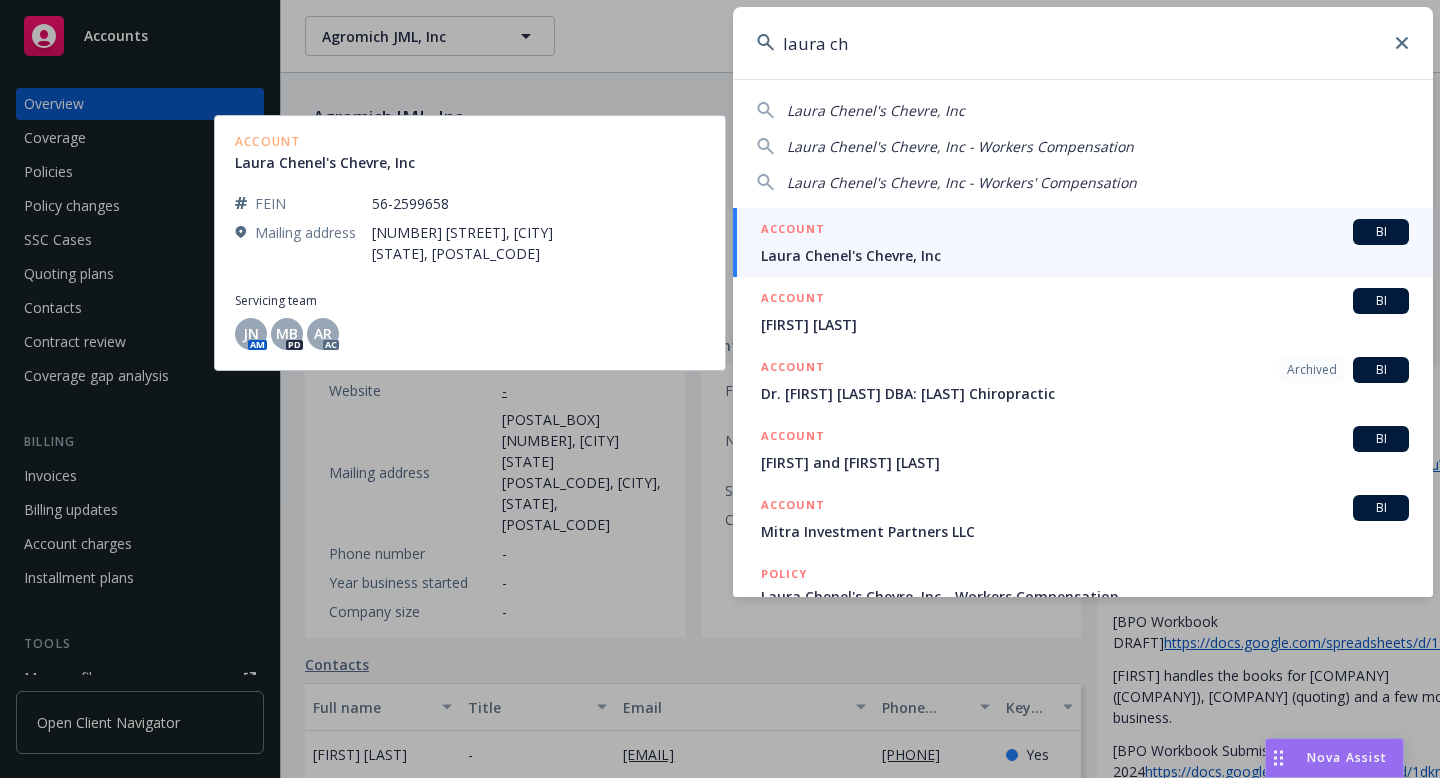 type on "laura ch" 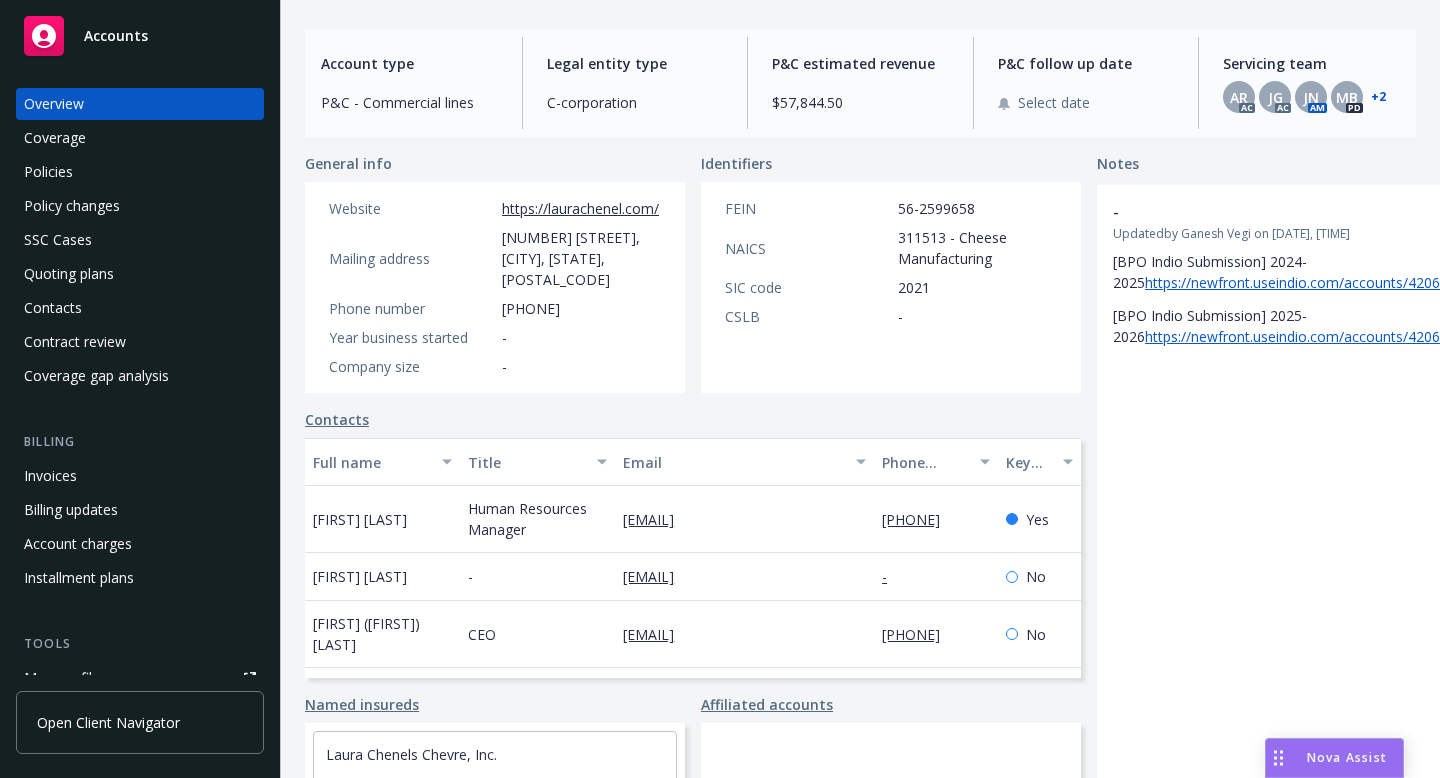 scroll, scrollTop: 231, scrollLeft: 0, axis: vertical 